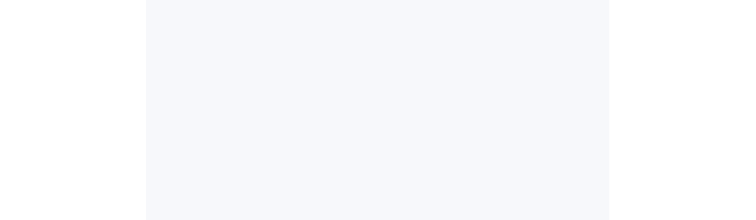 scroll, scrollTop: 0, scrollLeft: 0, axis: both 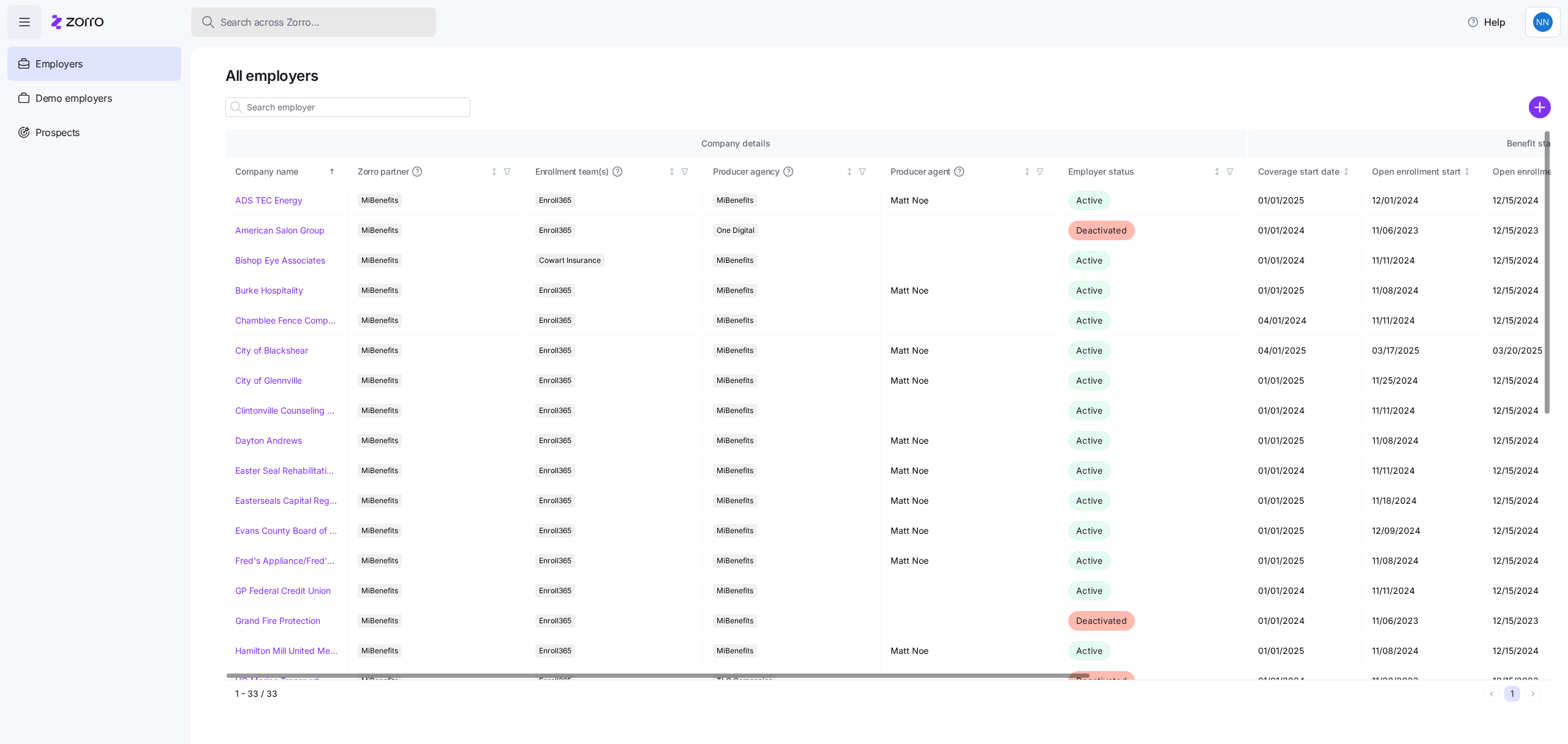 click on "Search across Zorro..." at bounding box center (314, 22) 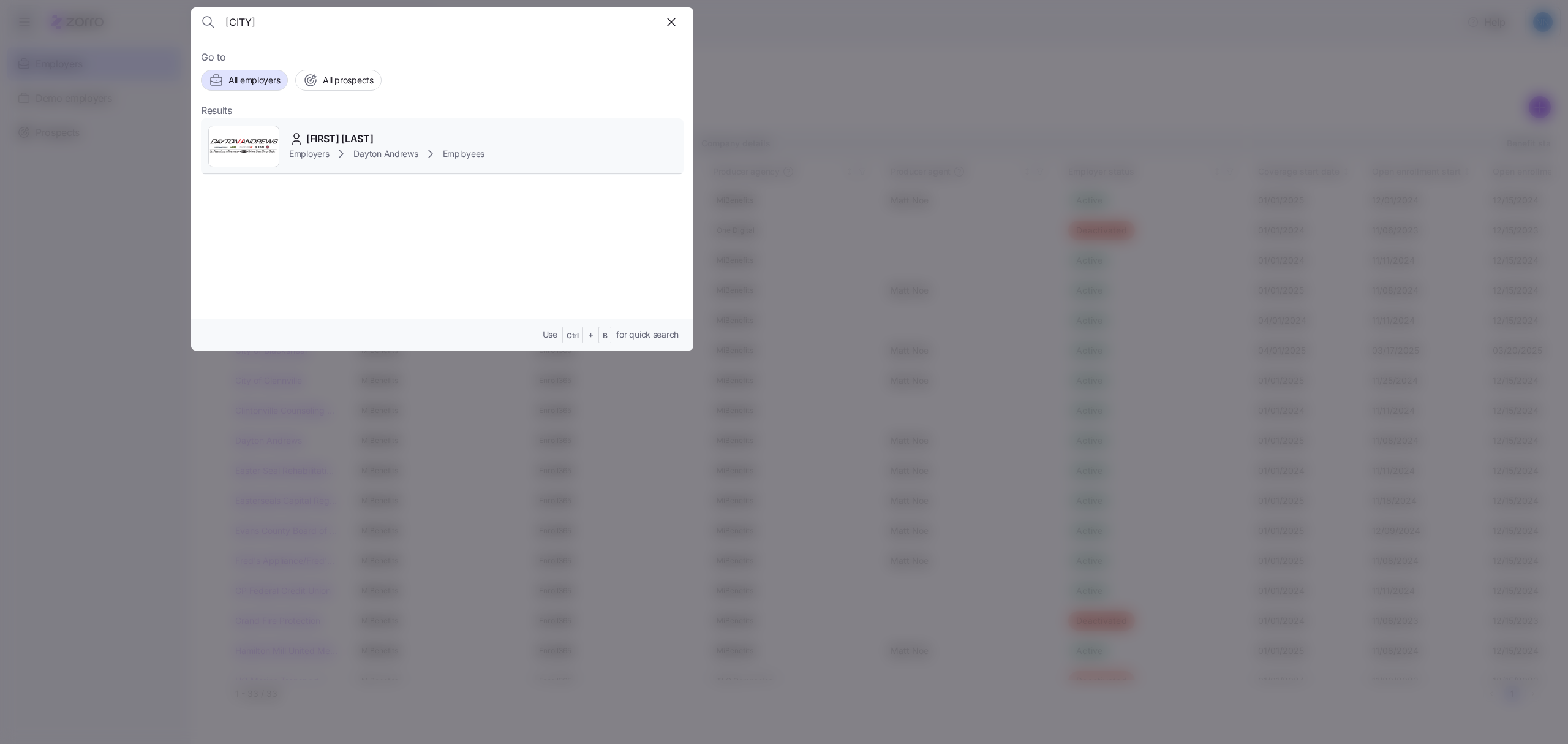 type on "[CITY]" 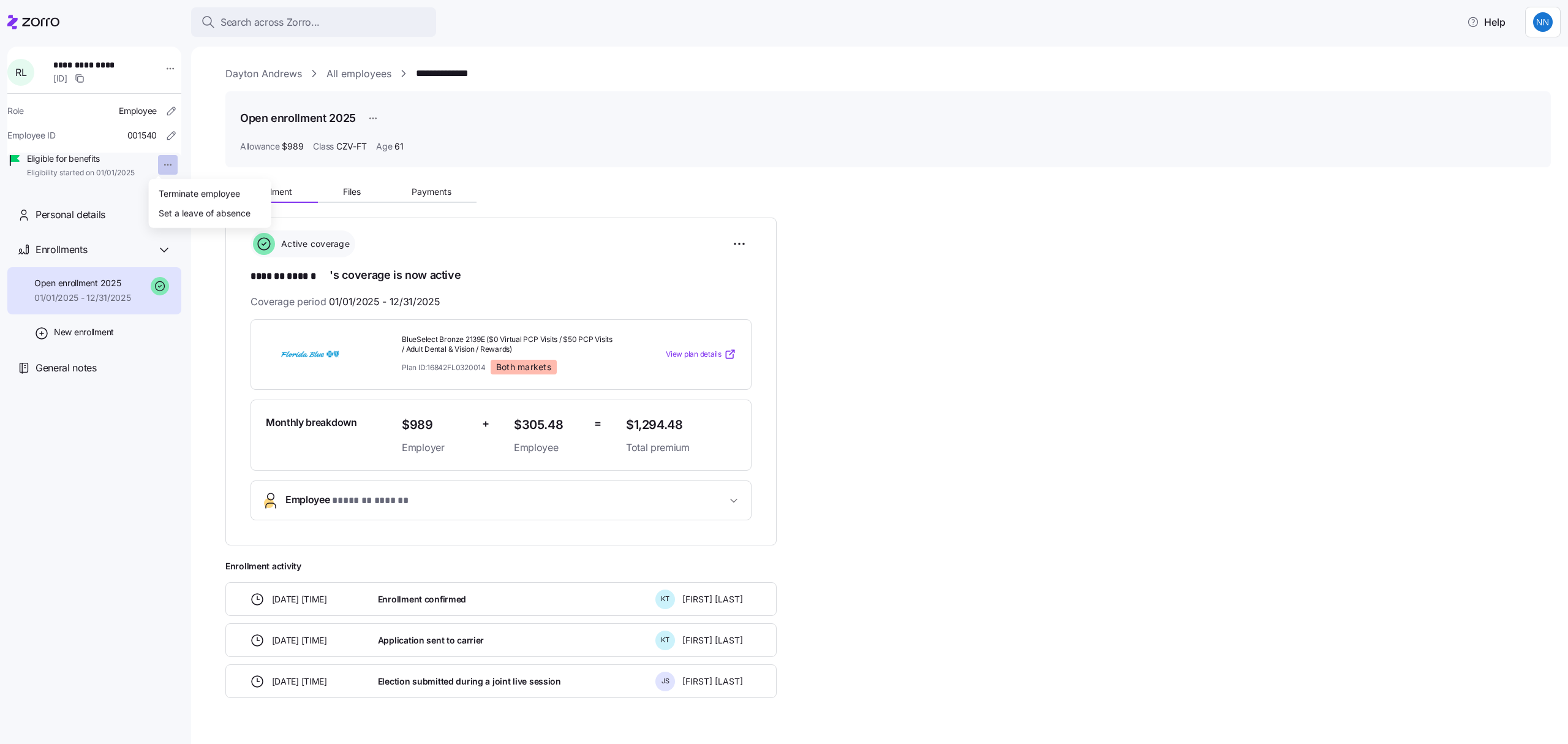 click on "**********" at bounding box center [784, 368] 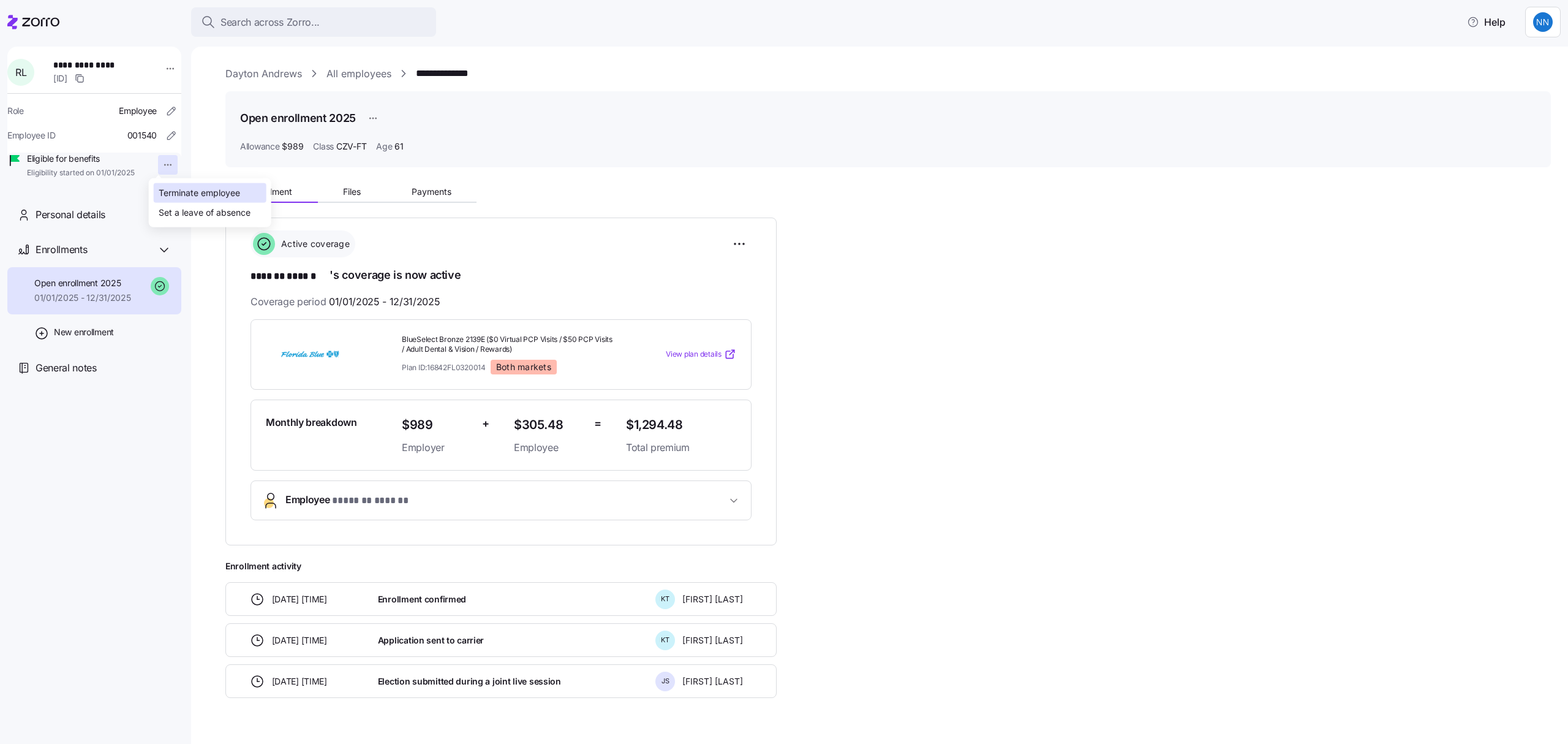 click on "Terminate employee" at bounding box center (210, 193) 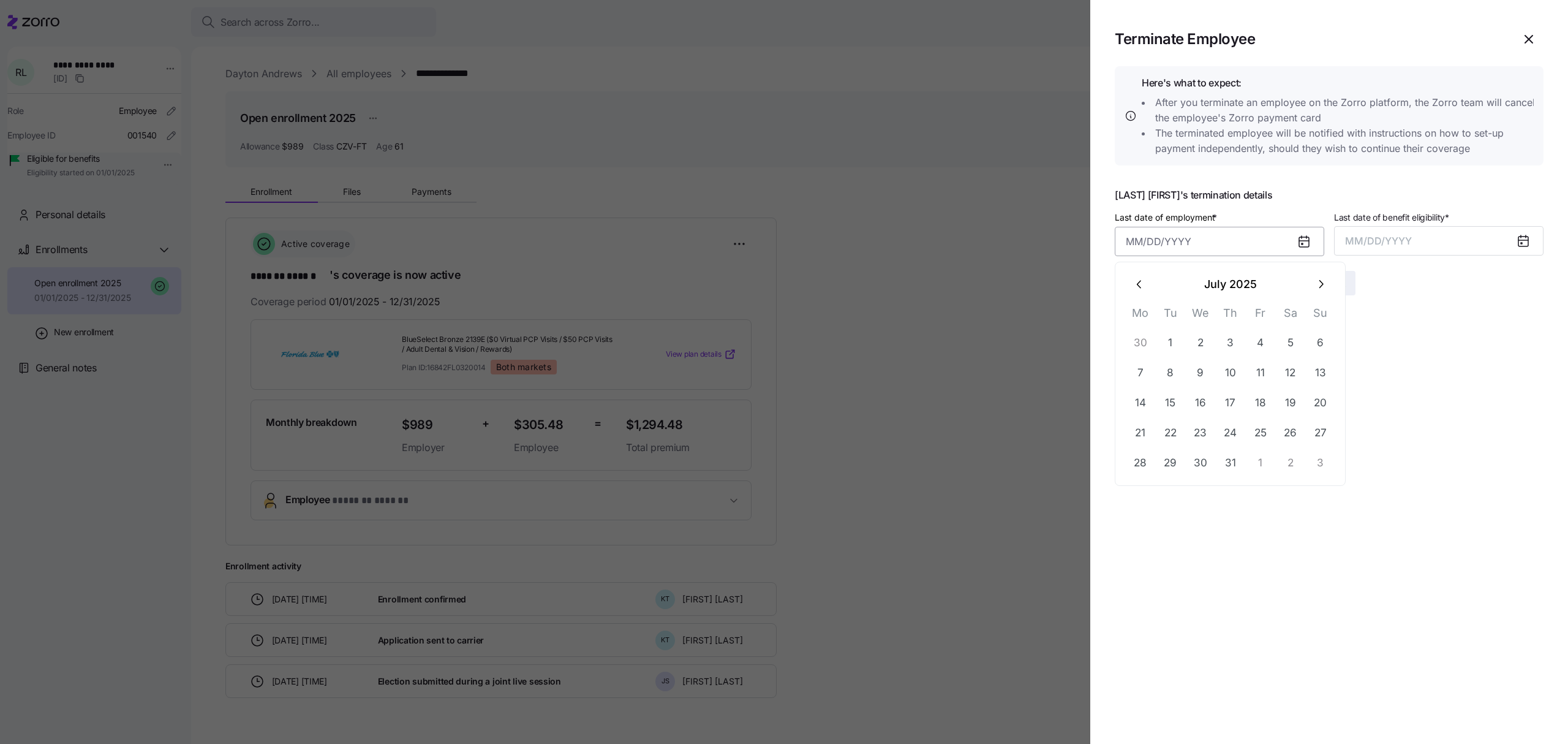 click on "Last date of employment  *" at bounding box center [1219, 241] 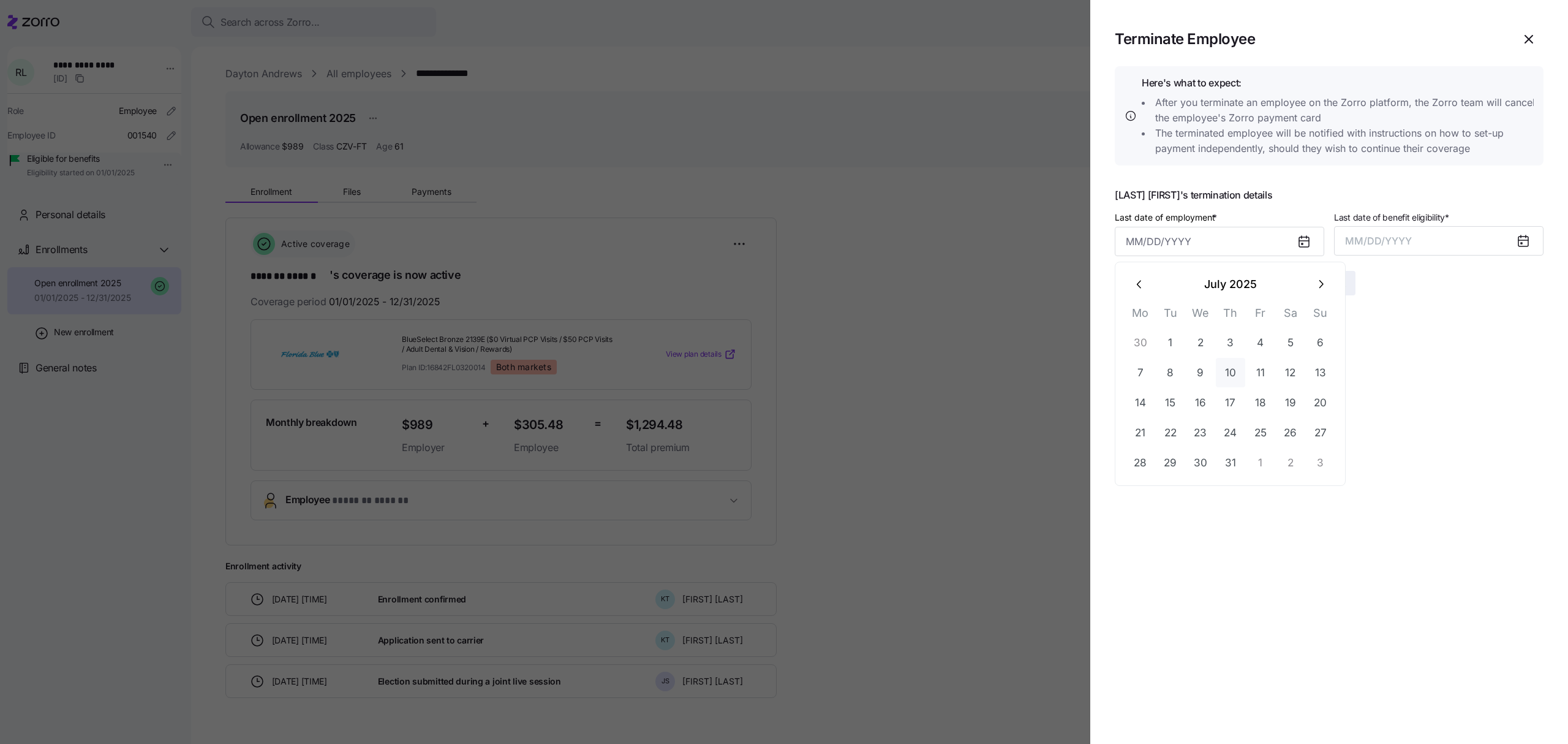 click on "10" at bounding box center [1231, 373] 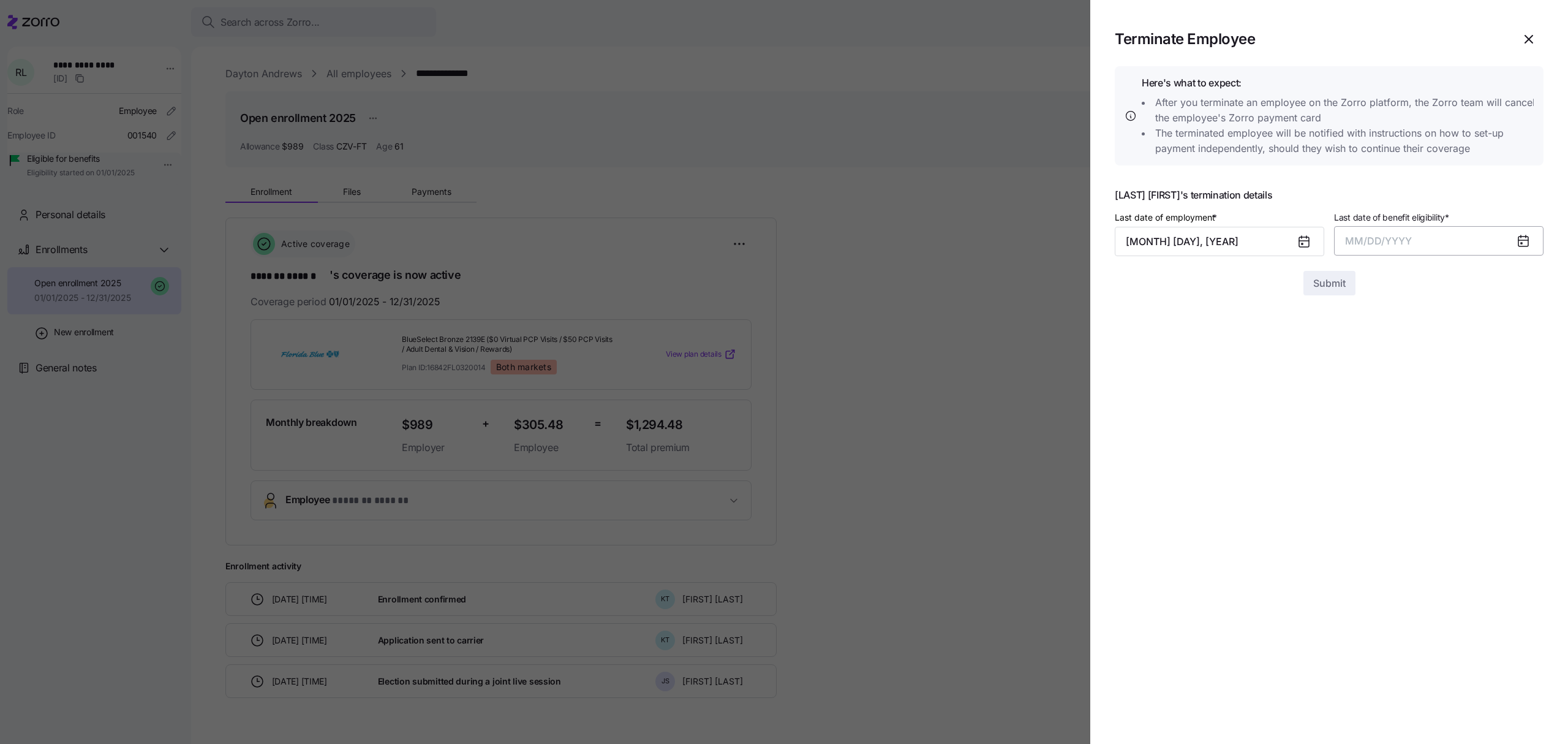 click on "MM/DD/YYYY" at bounding box center [1439, 241] 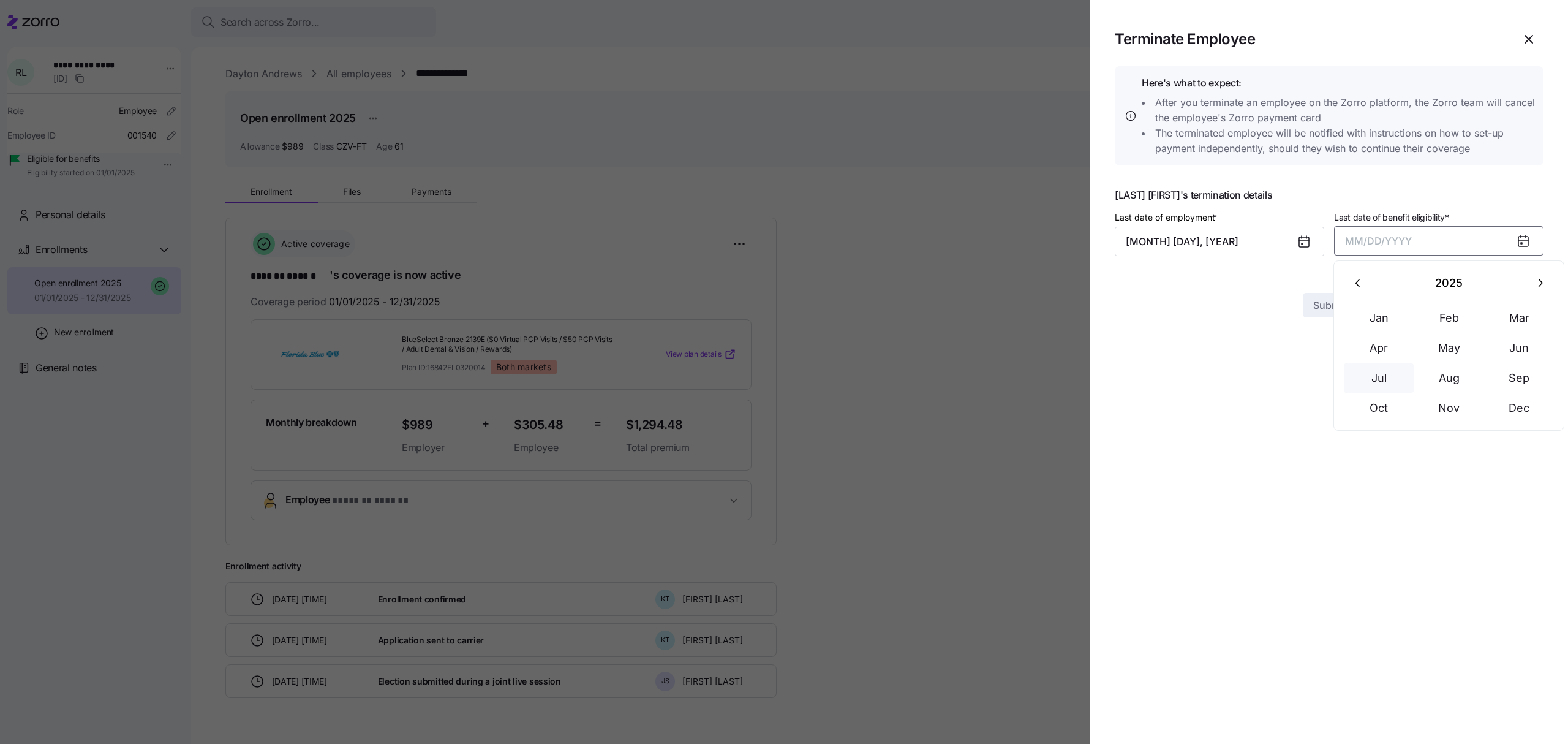 click on "Jul" at bounding box center (1379, 378) 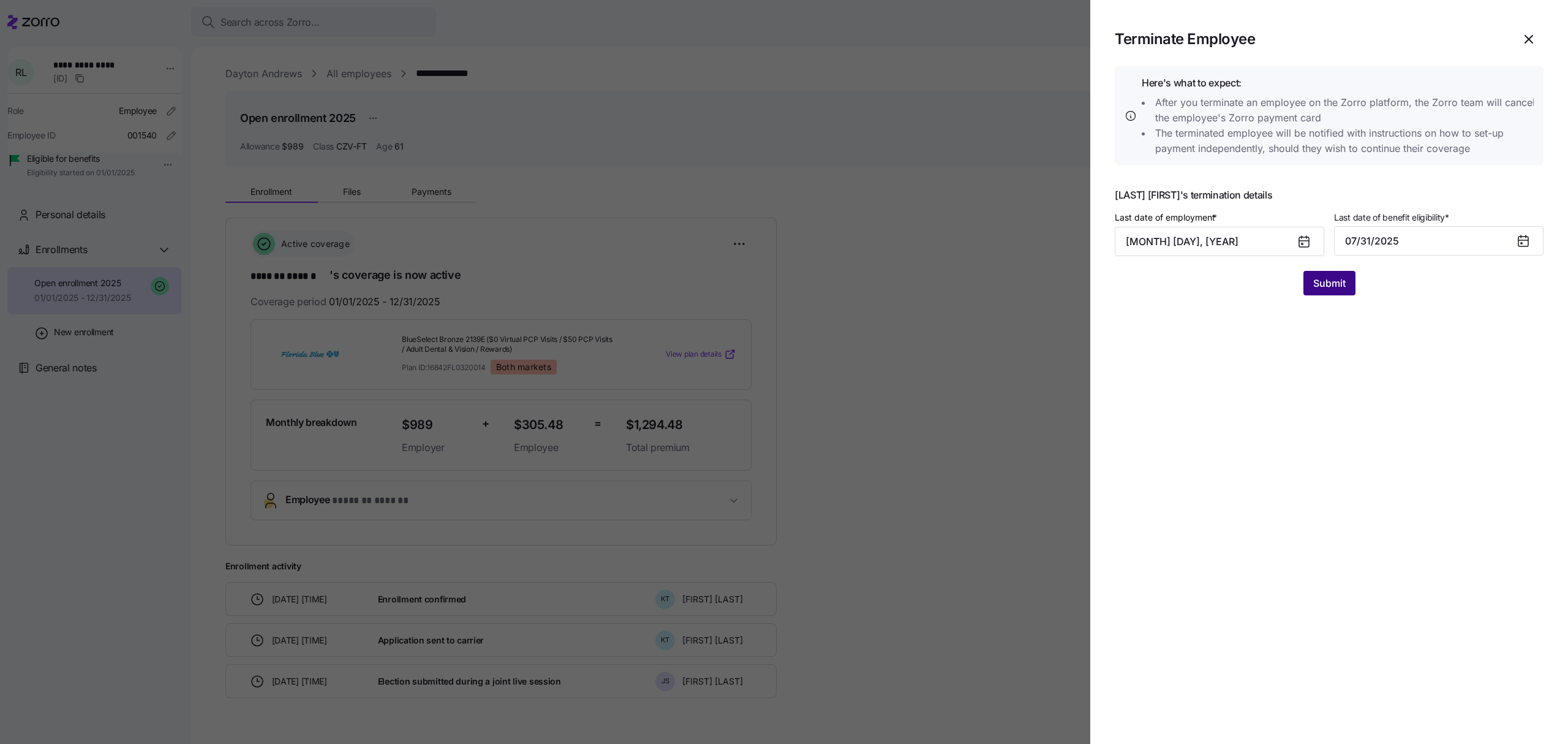 click on "Submit" at bounding box center (1329, 283) 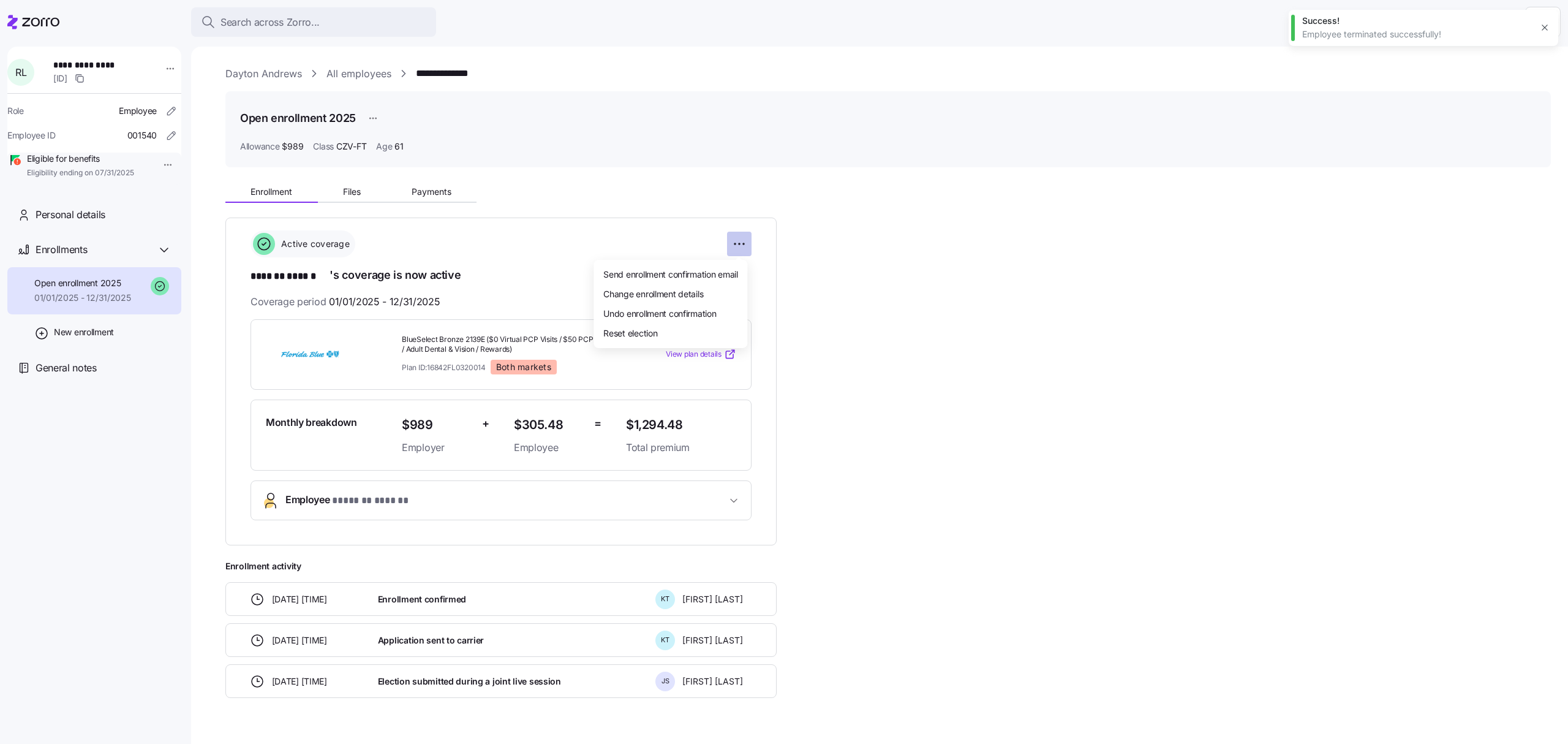 click on "**********" at bounding box center (784, 368) 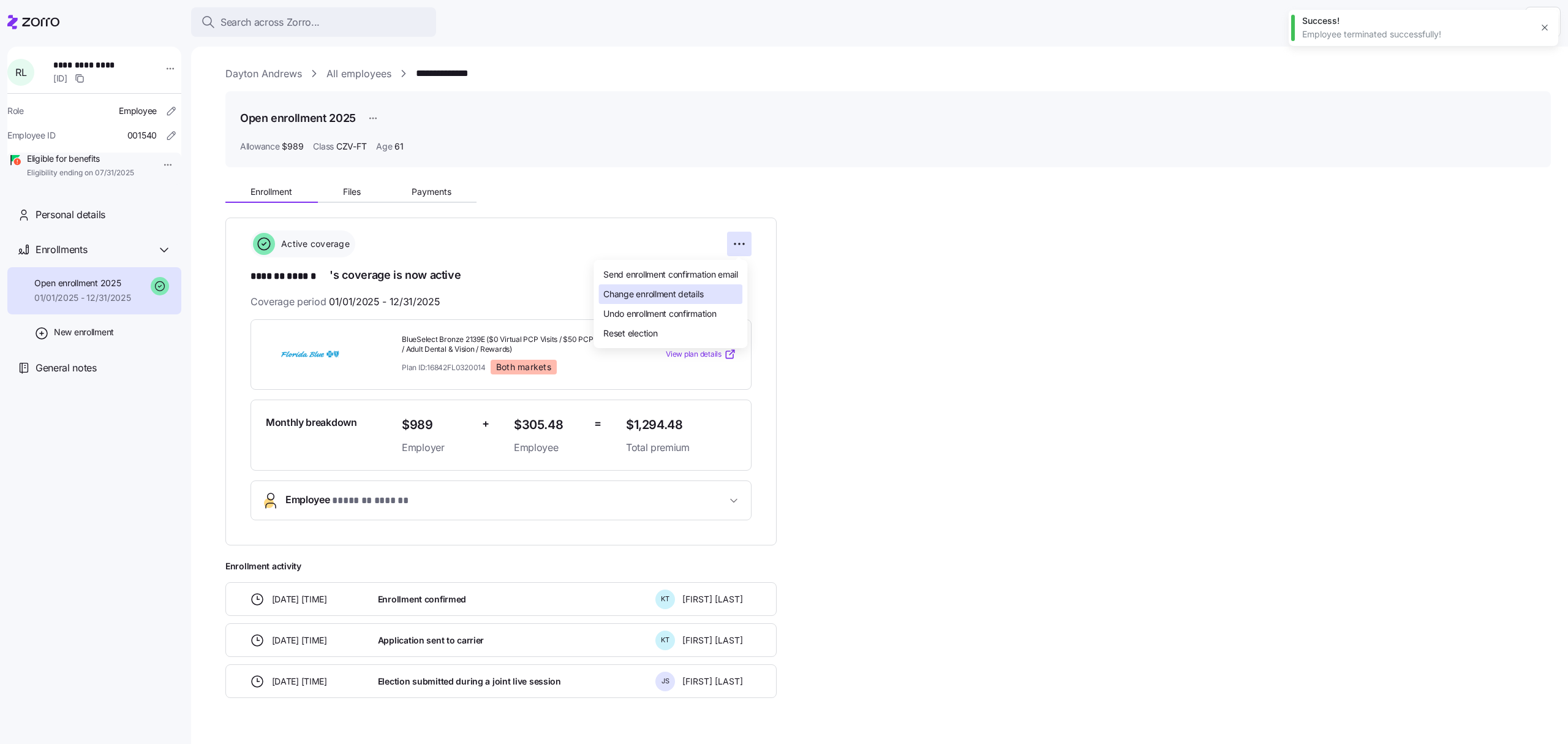 click on "Change enrollment details" at bounding box center [670, 294] 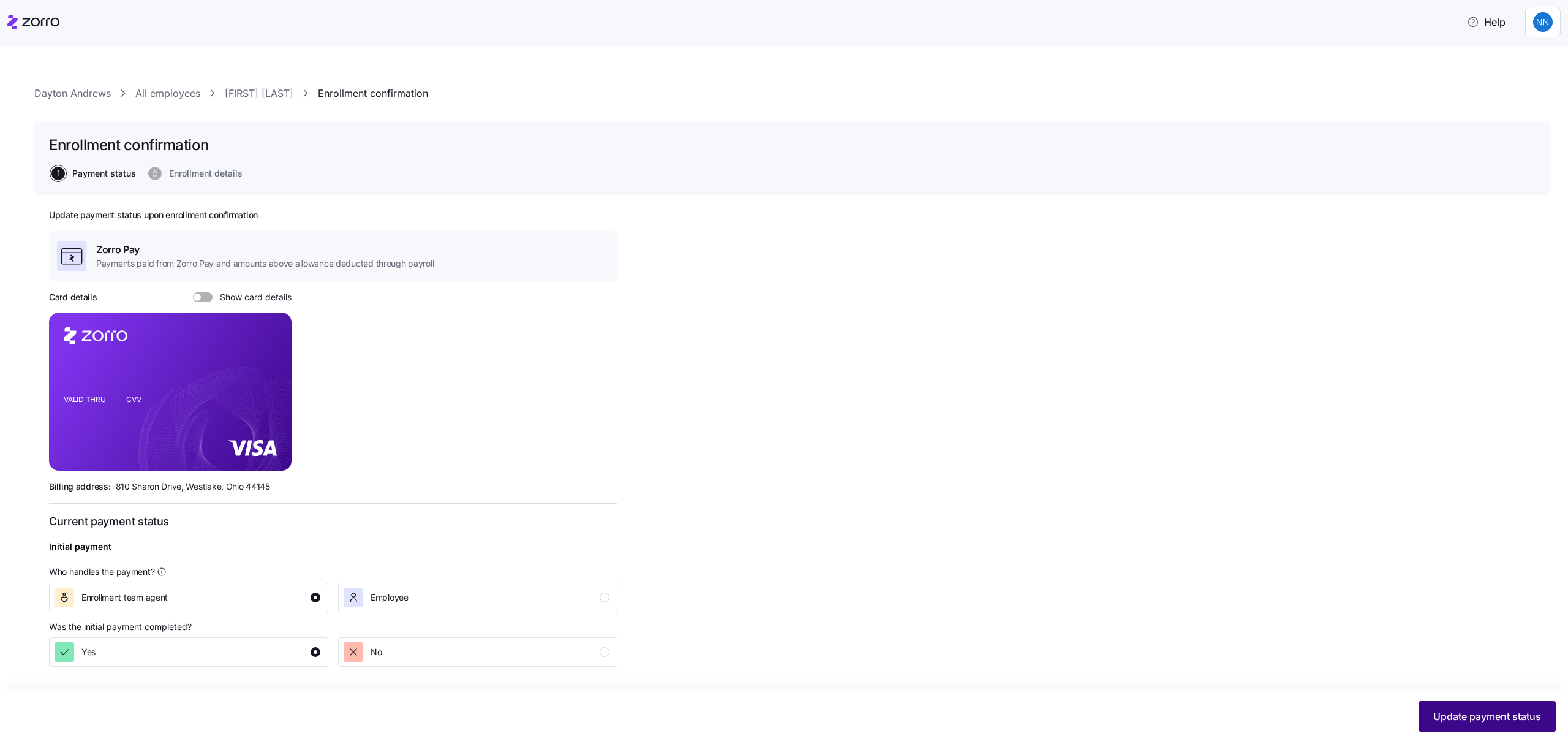 click on "Update payment status" at bounding box center (1487, 716) 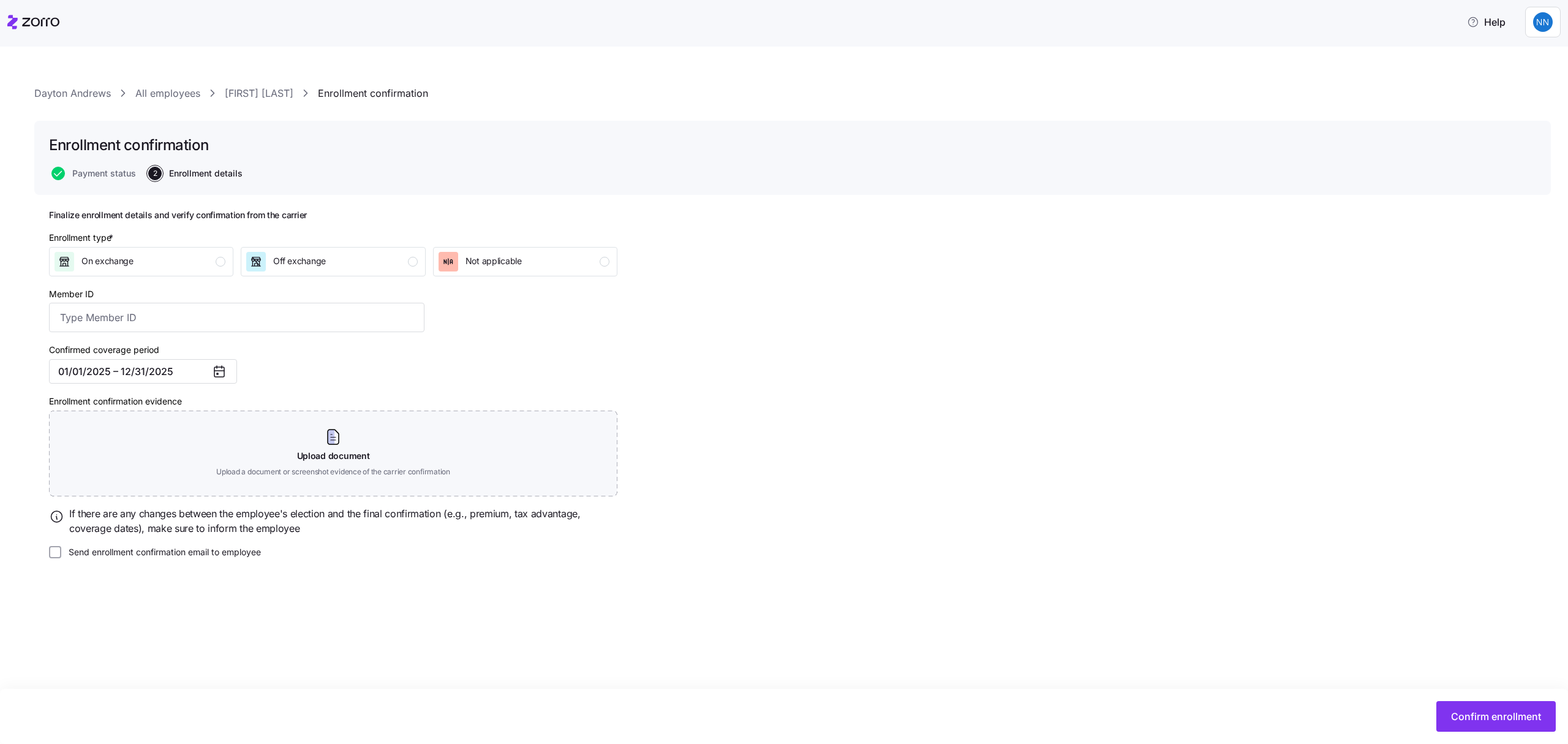 click 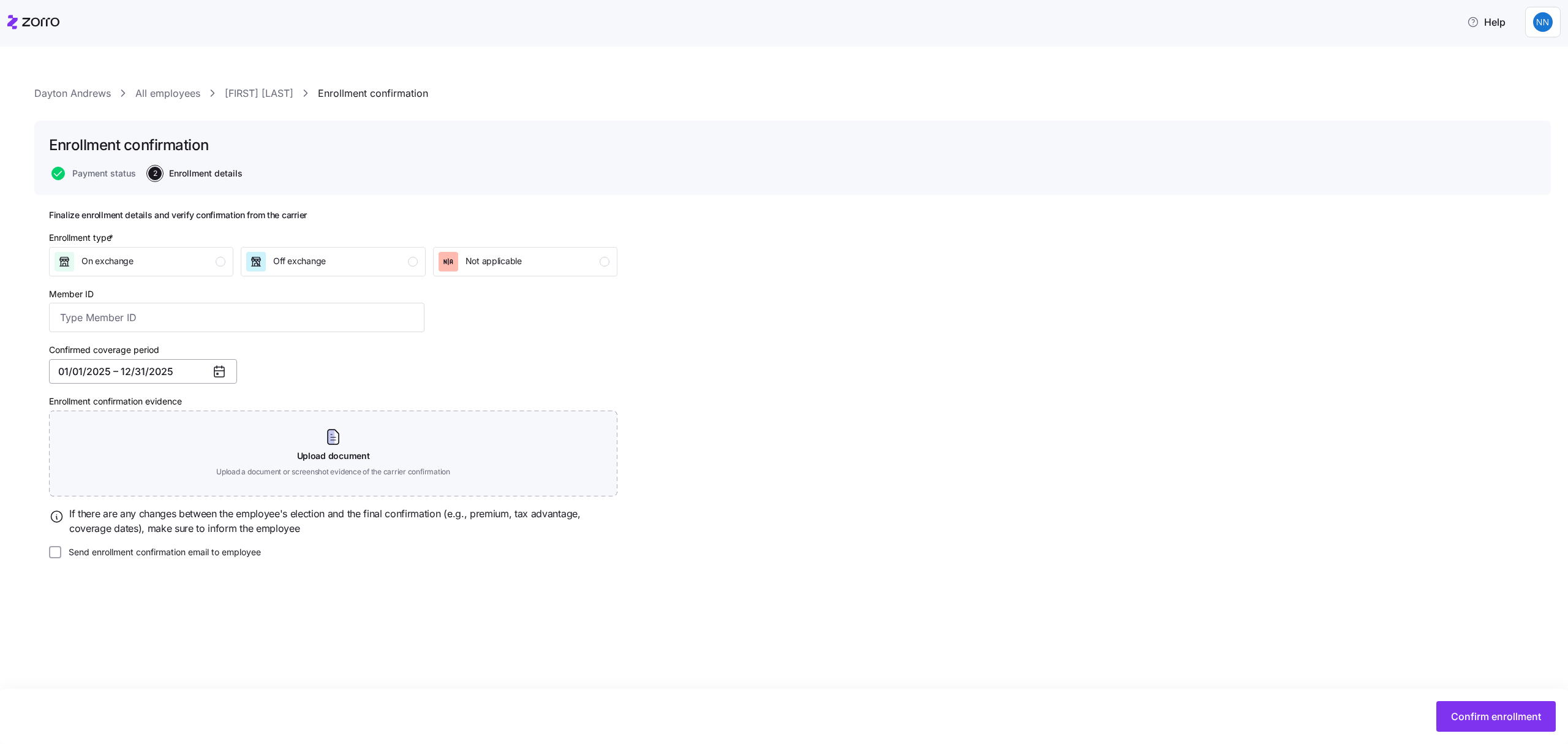 click on "01/01/2025 – 12/31/2025" at bounding box center [143, 371] 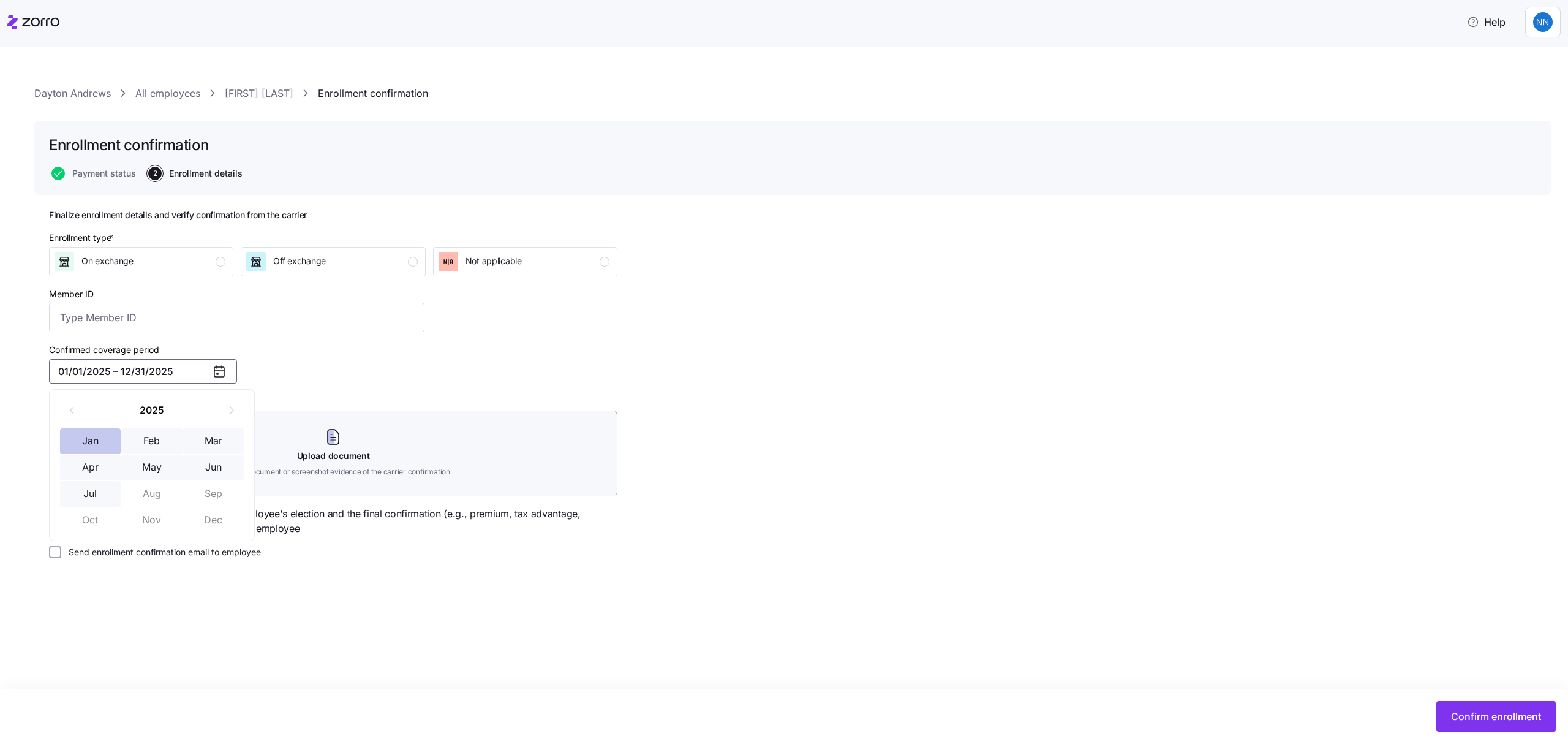 click on "Jan" at bounding box center [91, 441] 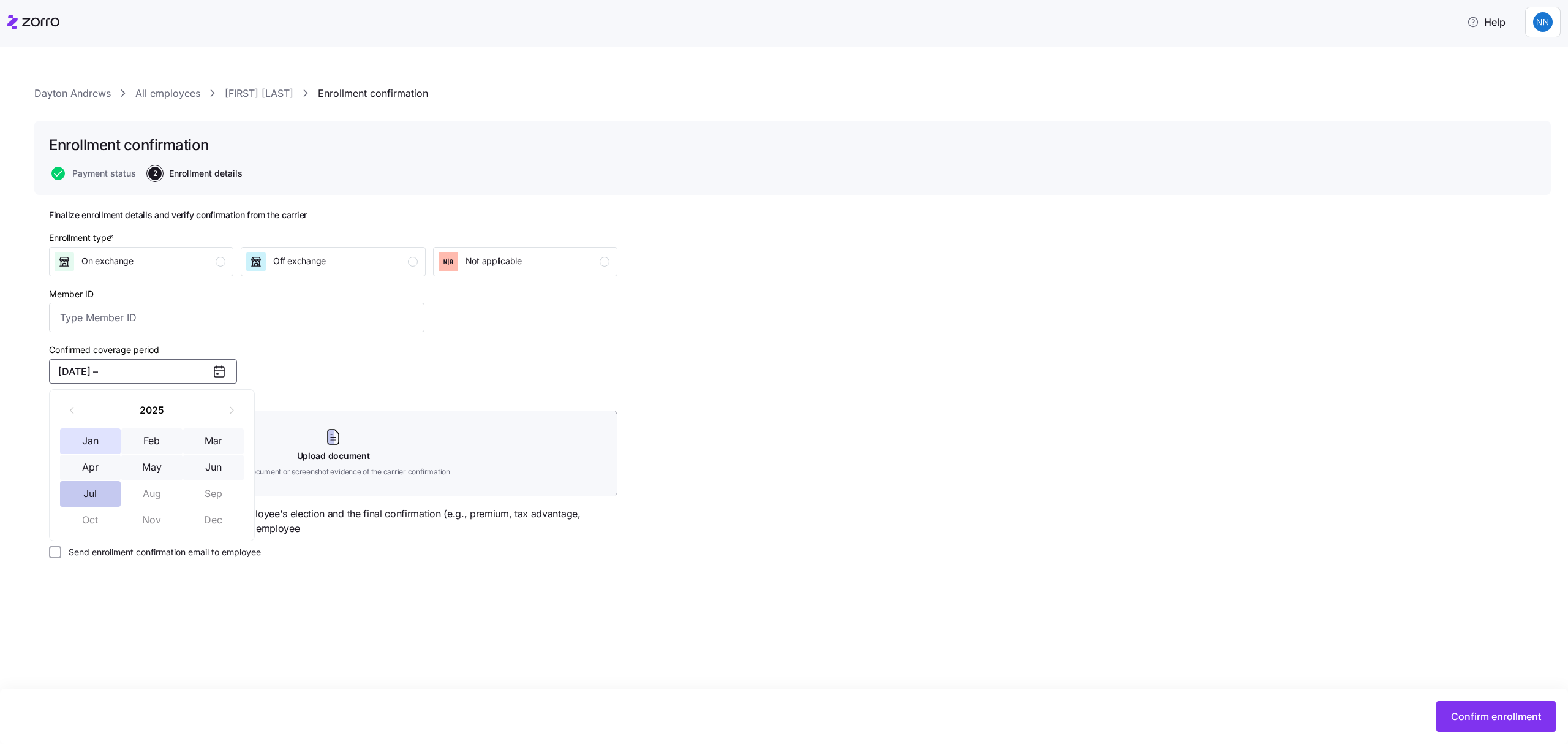 click on "Jul" at bounding box center [91, 494] 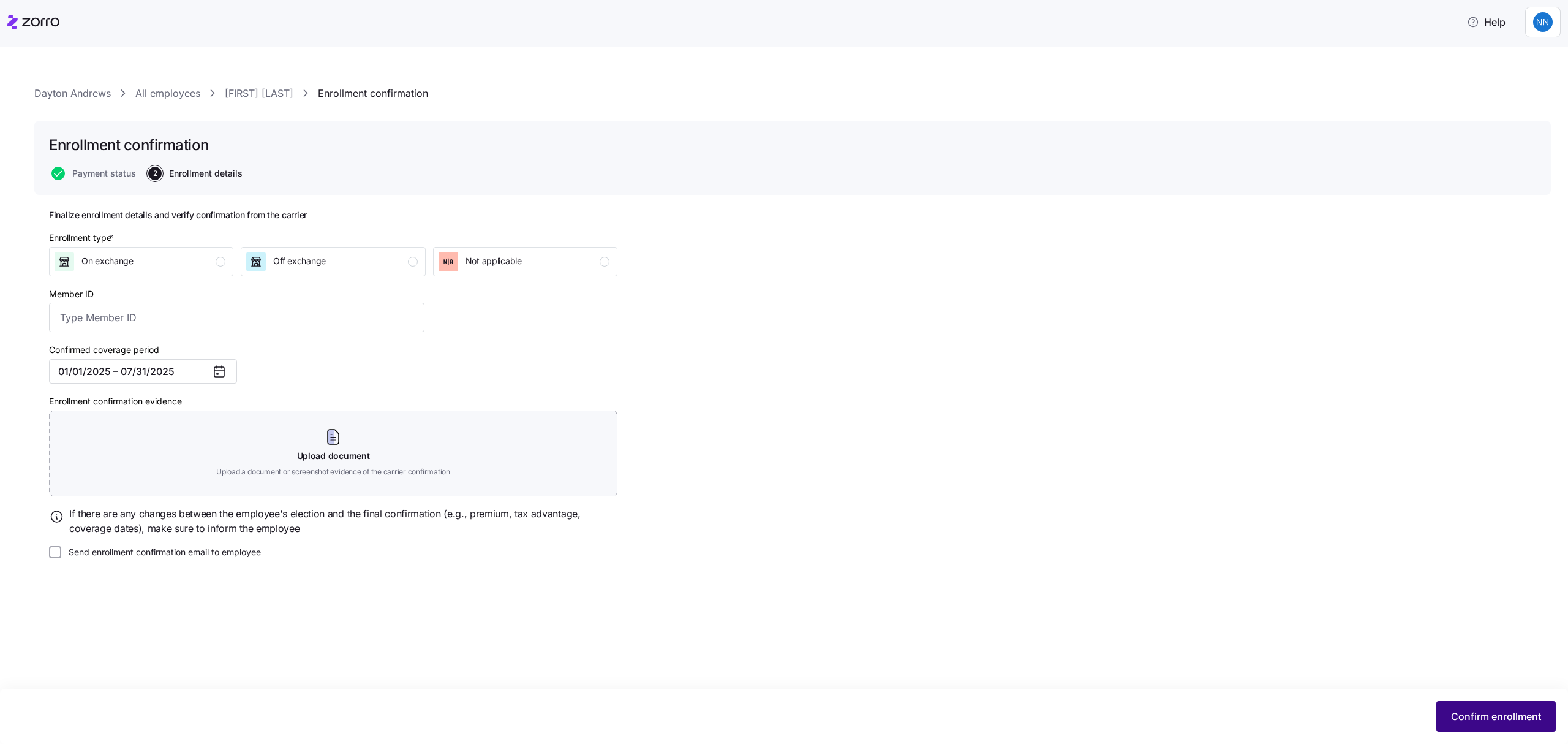 click on "Confirm enrollment" at bounding box center [1496, 716] 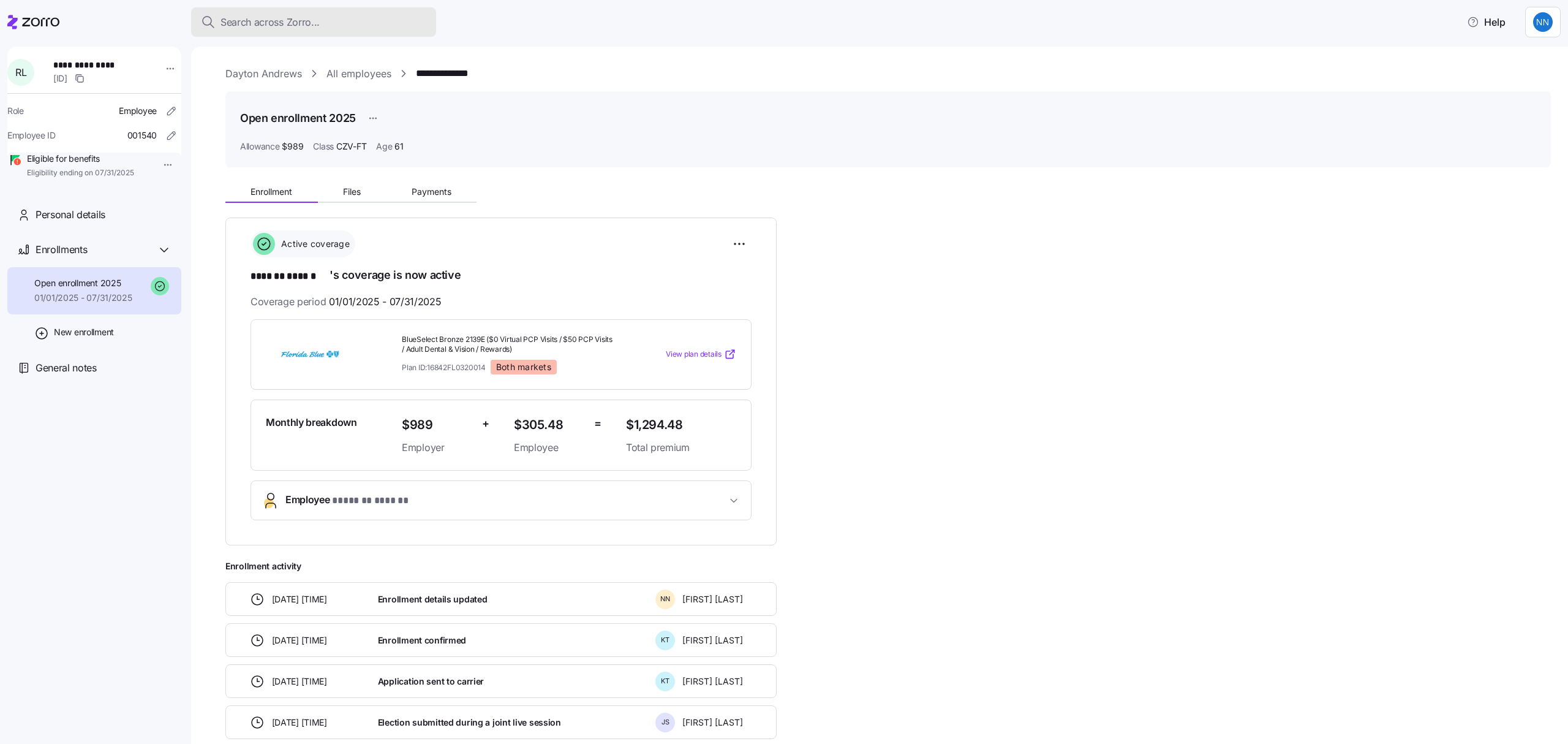 click on "Search across Zorro..." at bounding box center [270, 22] 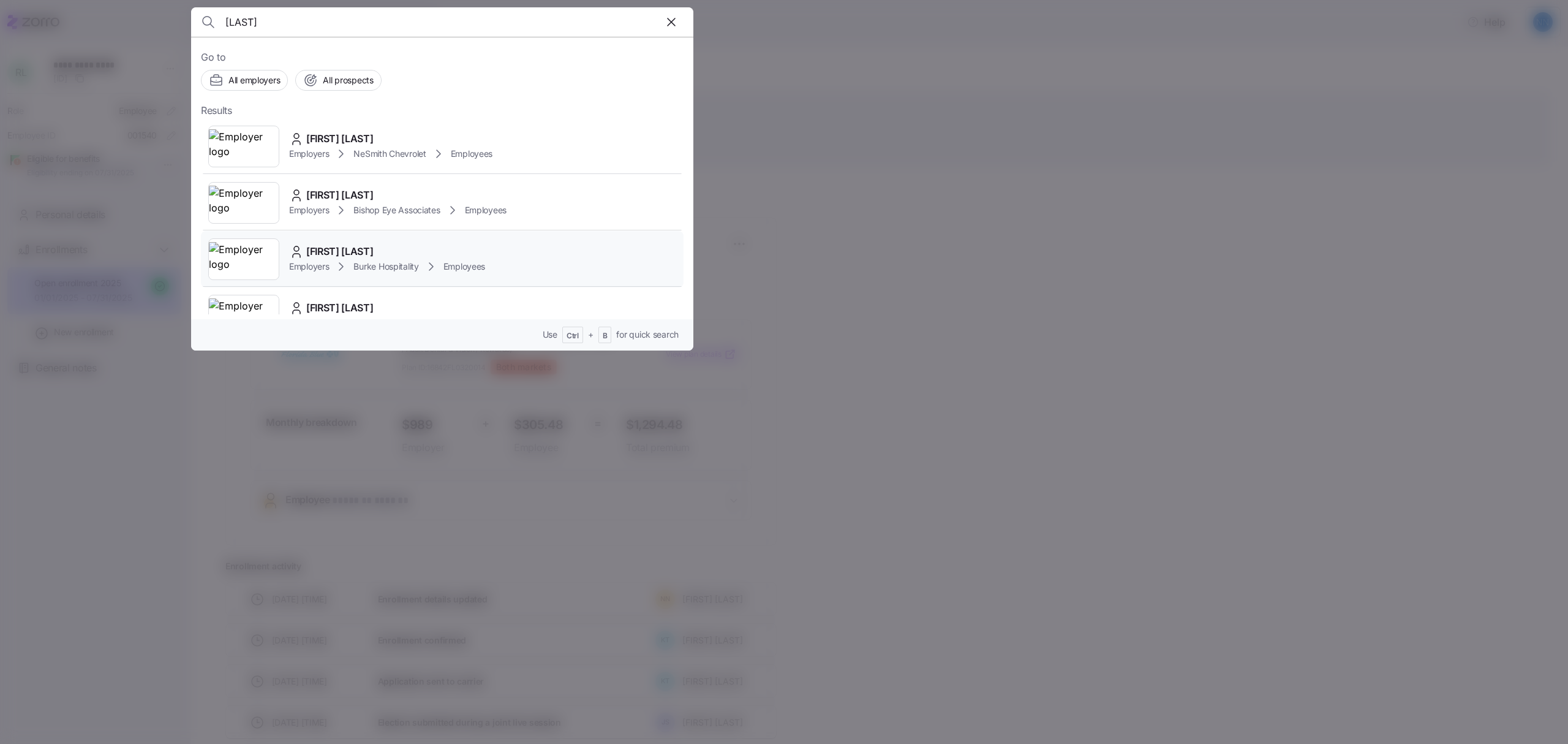 type on "[LAST]" 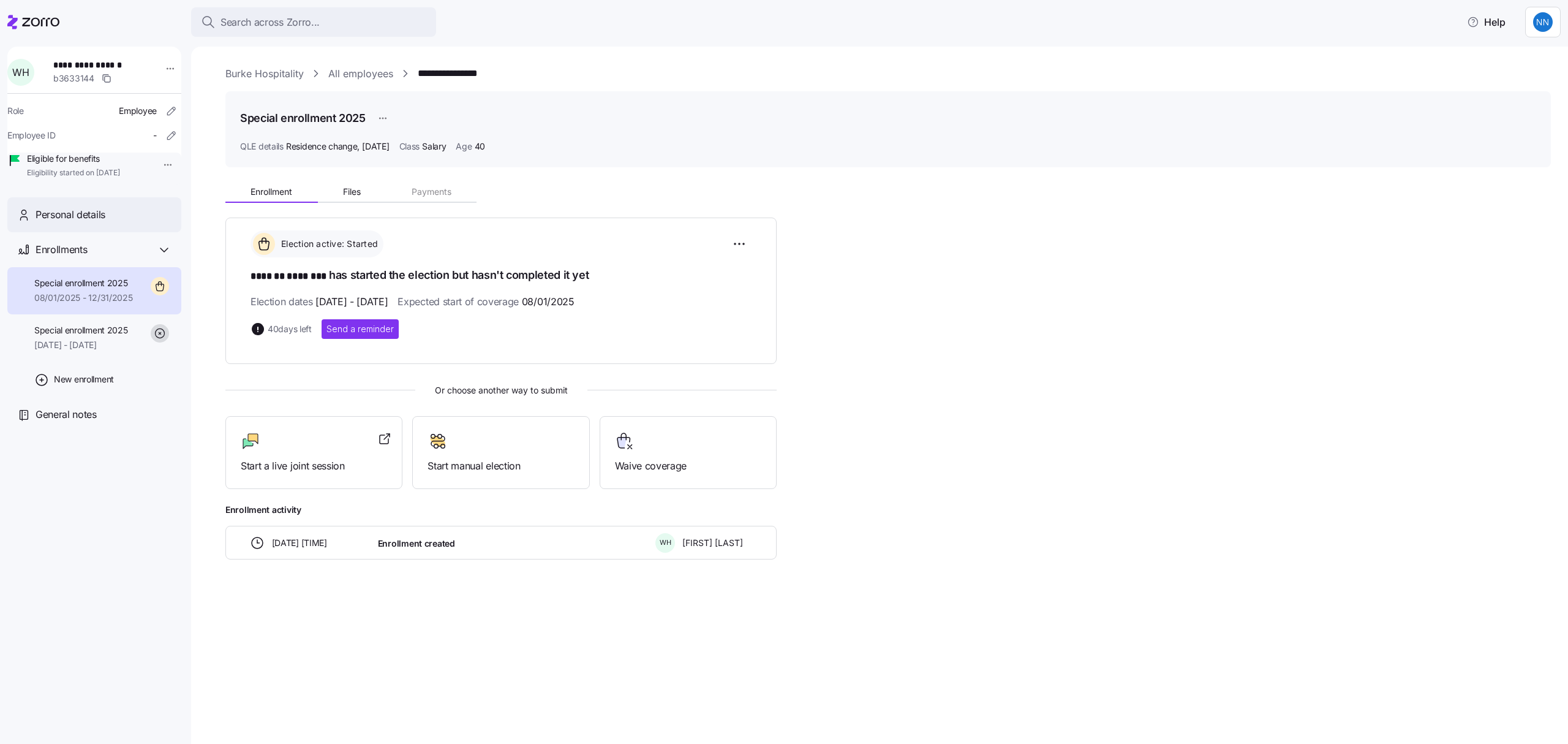 click on "Personal details" at bounding box center (70, 214) 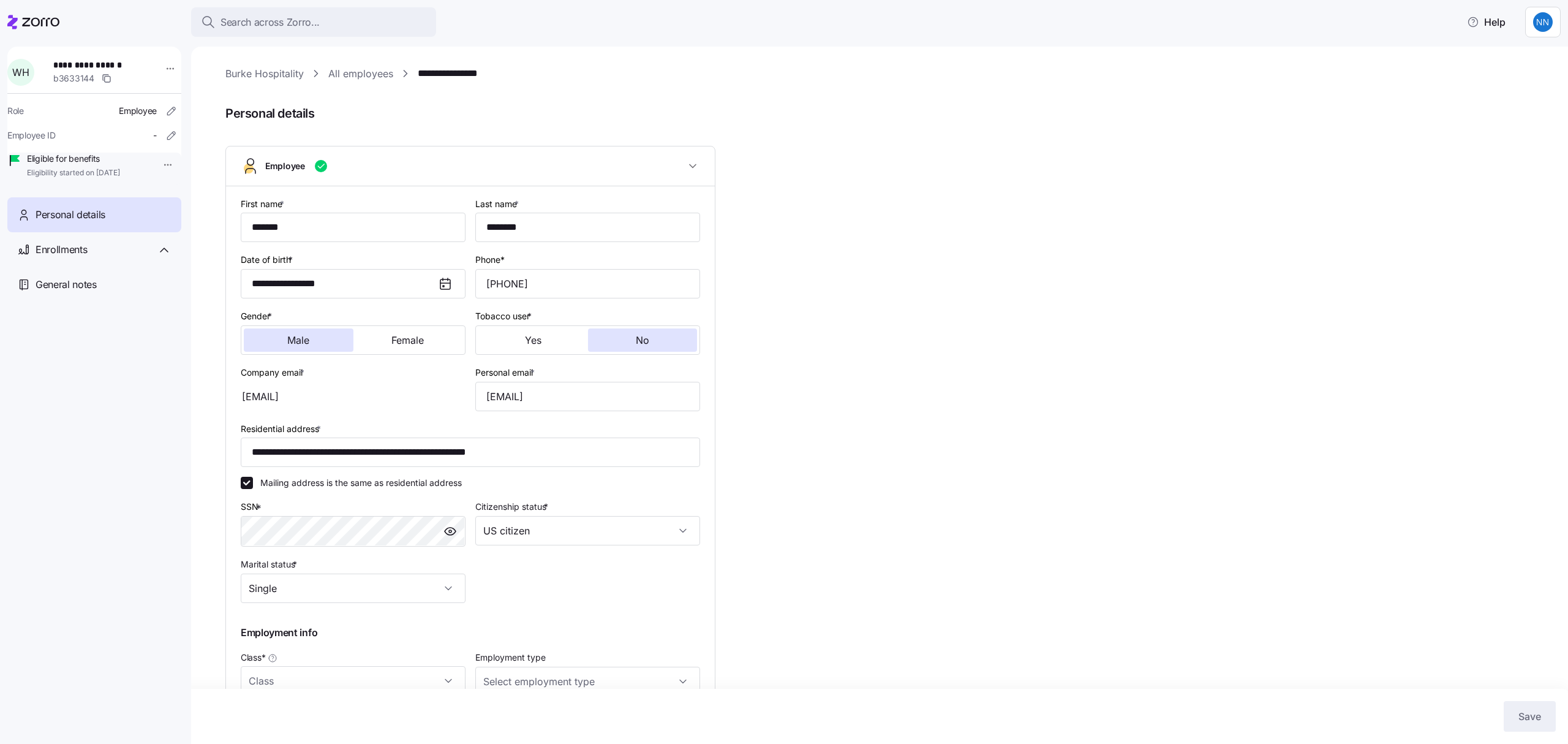 type on "Salary" 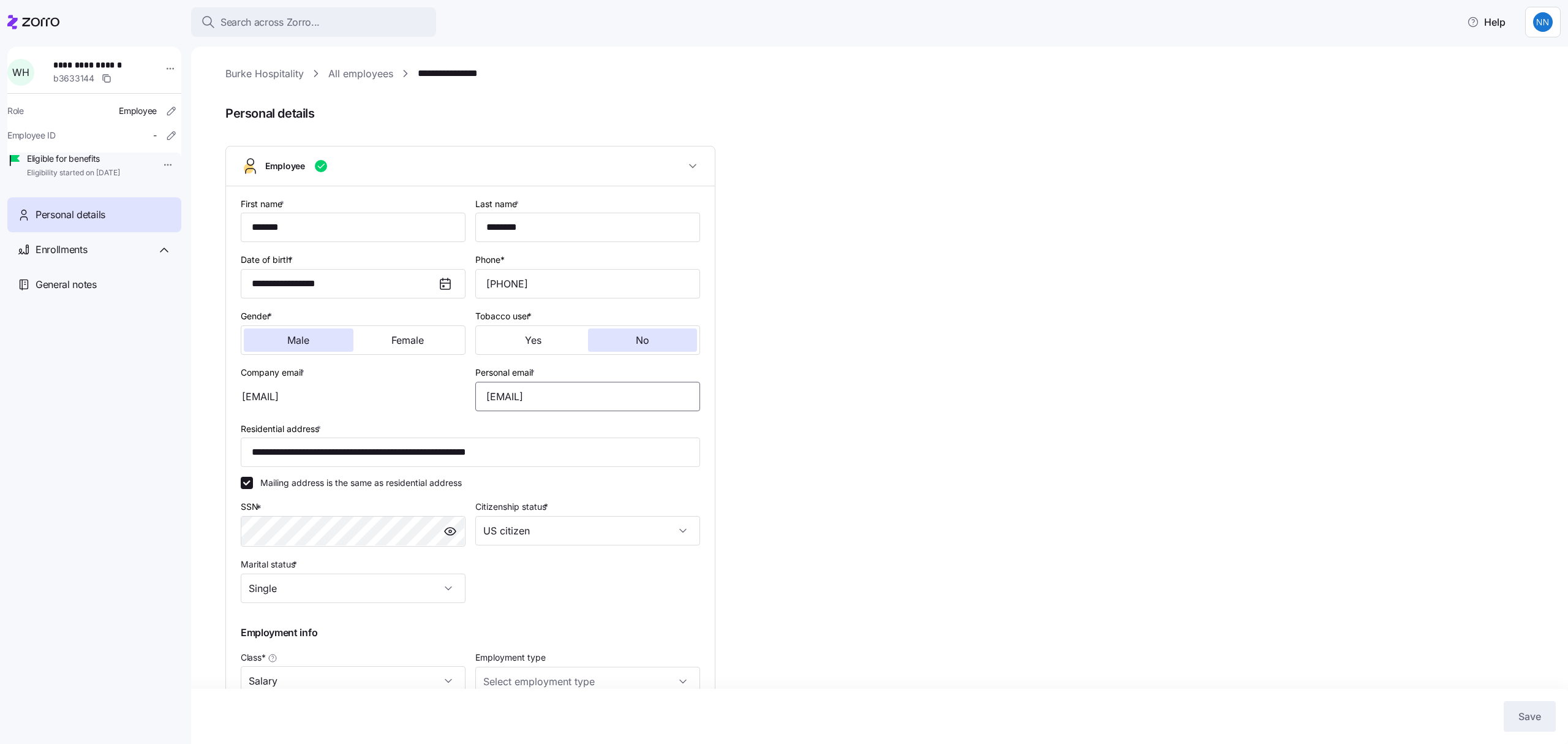 drag, startPoint x: 633, startPoint y: 395, endPoint x: 474, endPoint y: 400, distance: 159.0786 